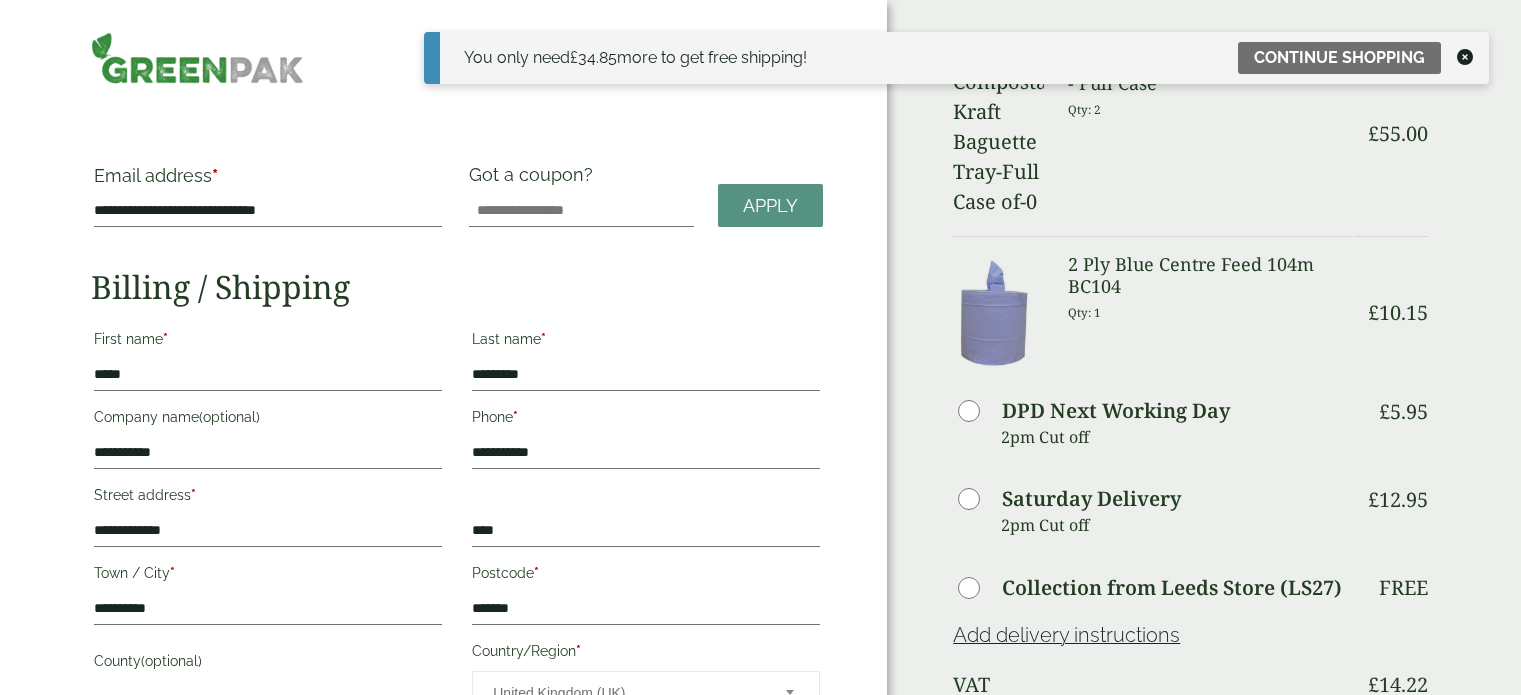 scroll, scrollTop: 0, scrollLeft: 0, axis: both 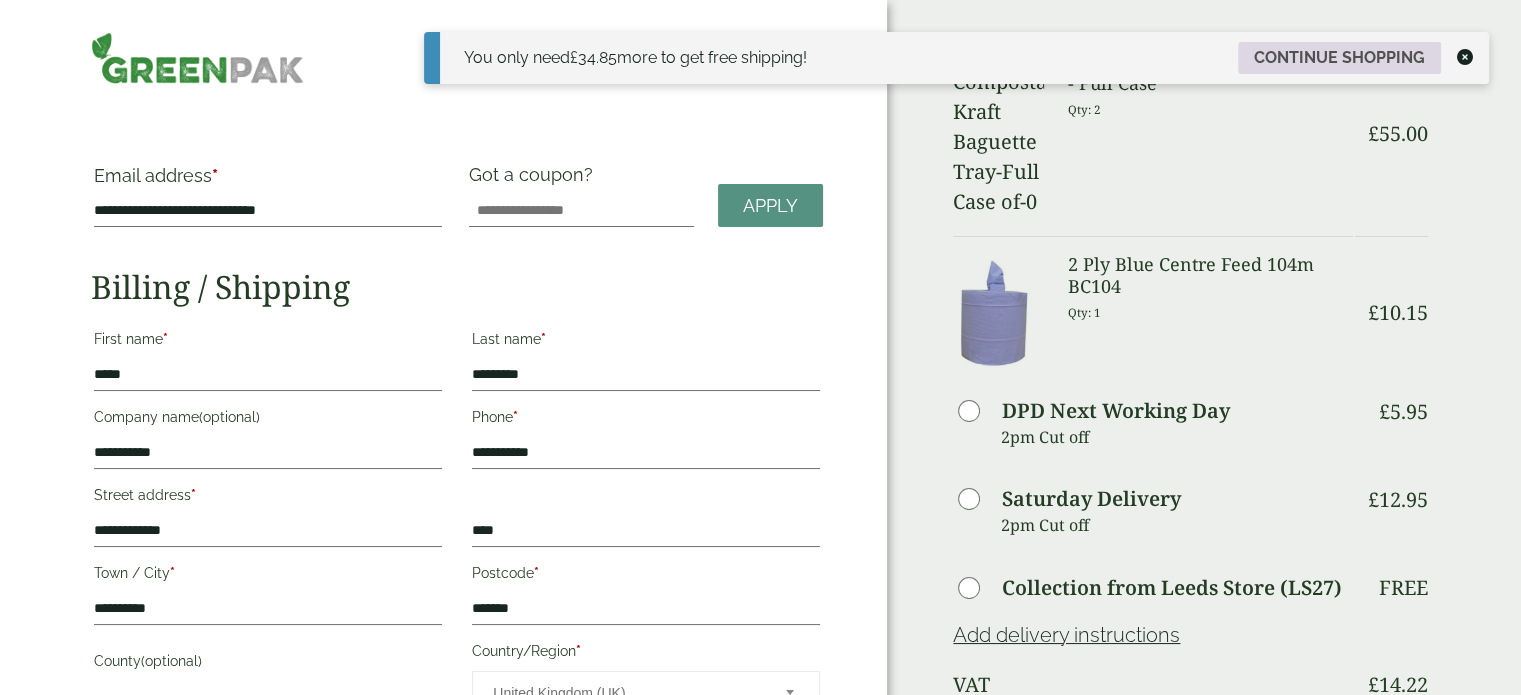 click on "Continue shopping" at bounding box center (1339, 58) 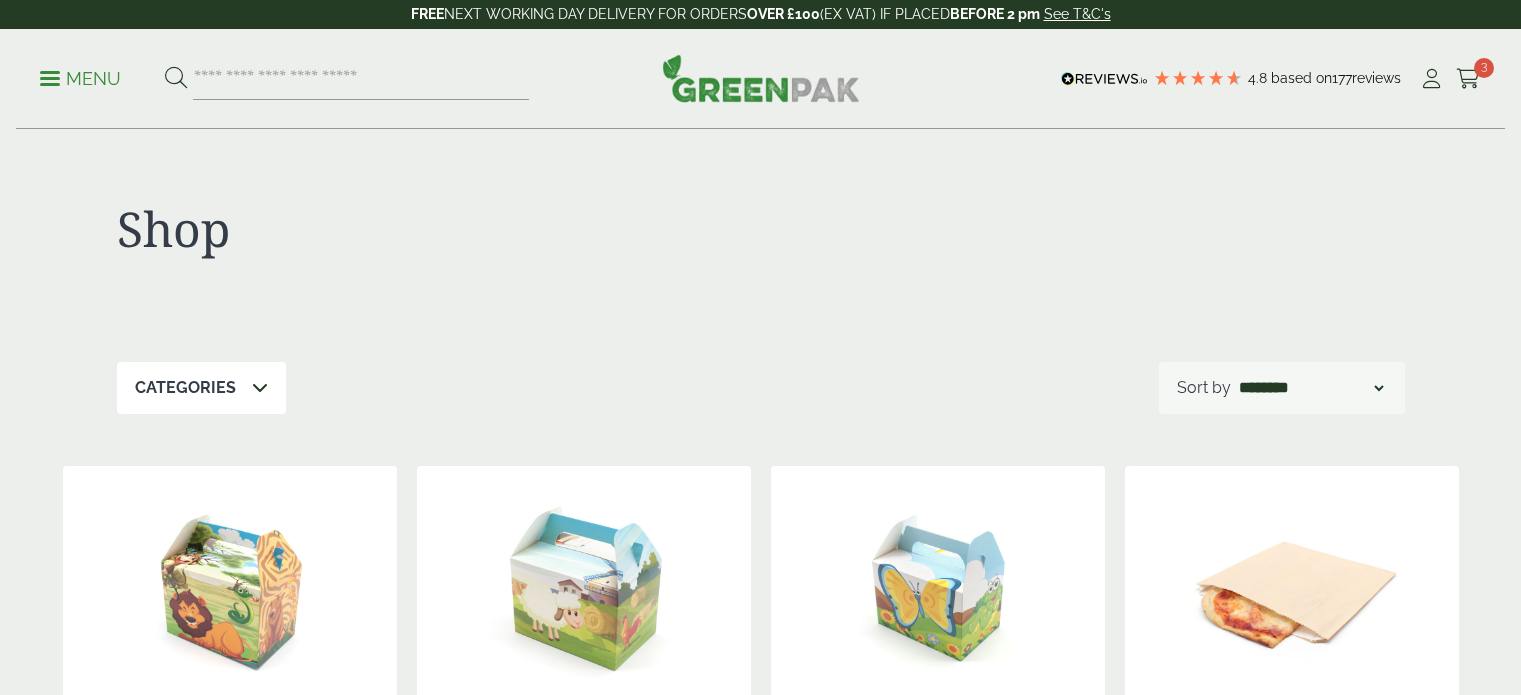 scroll, scrollTop: 0, scrollLeft: 0, axis: both 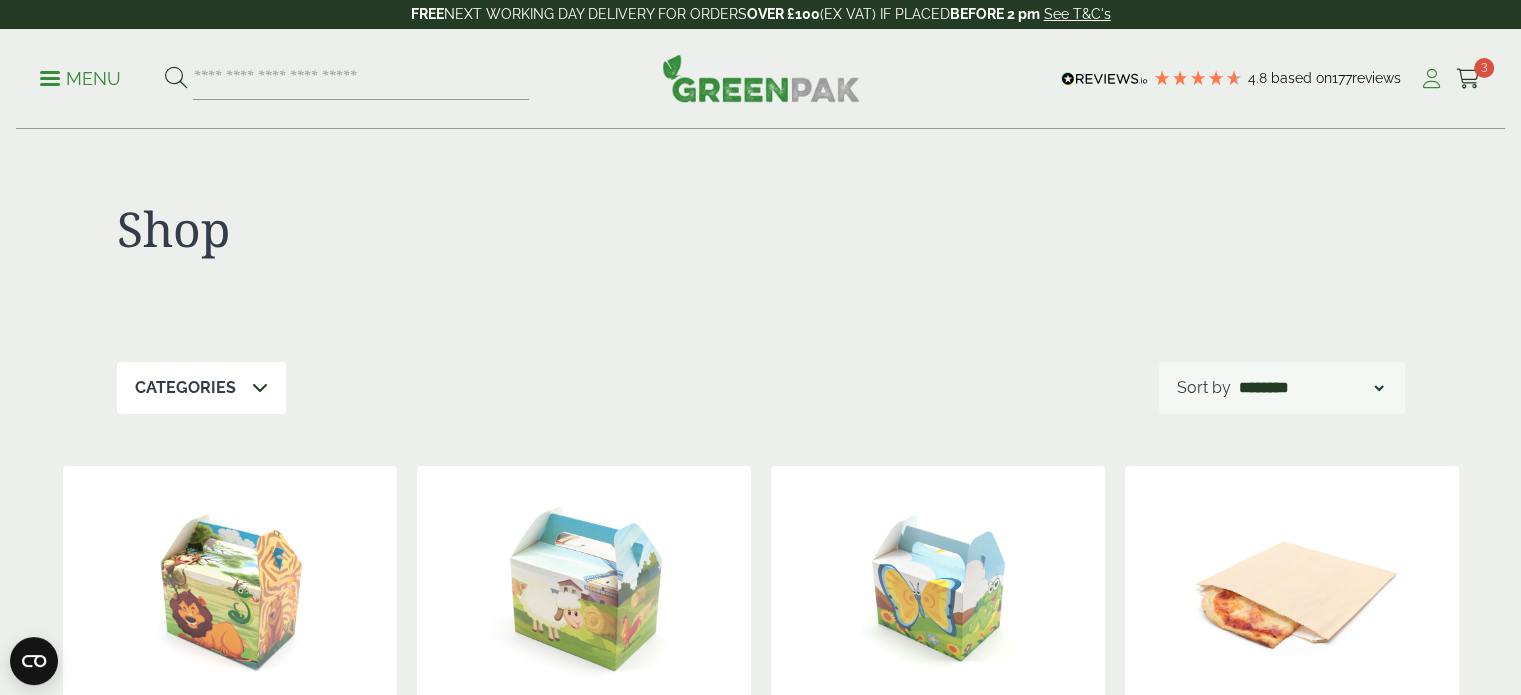 click at bounding box center [1431, 79] 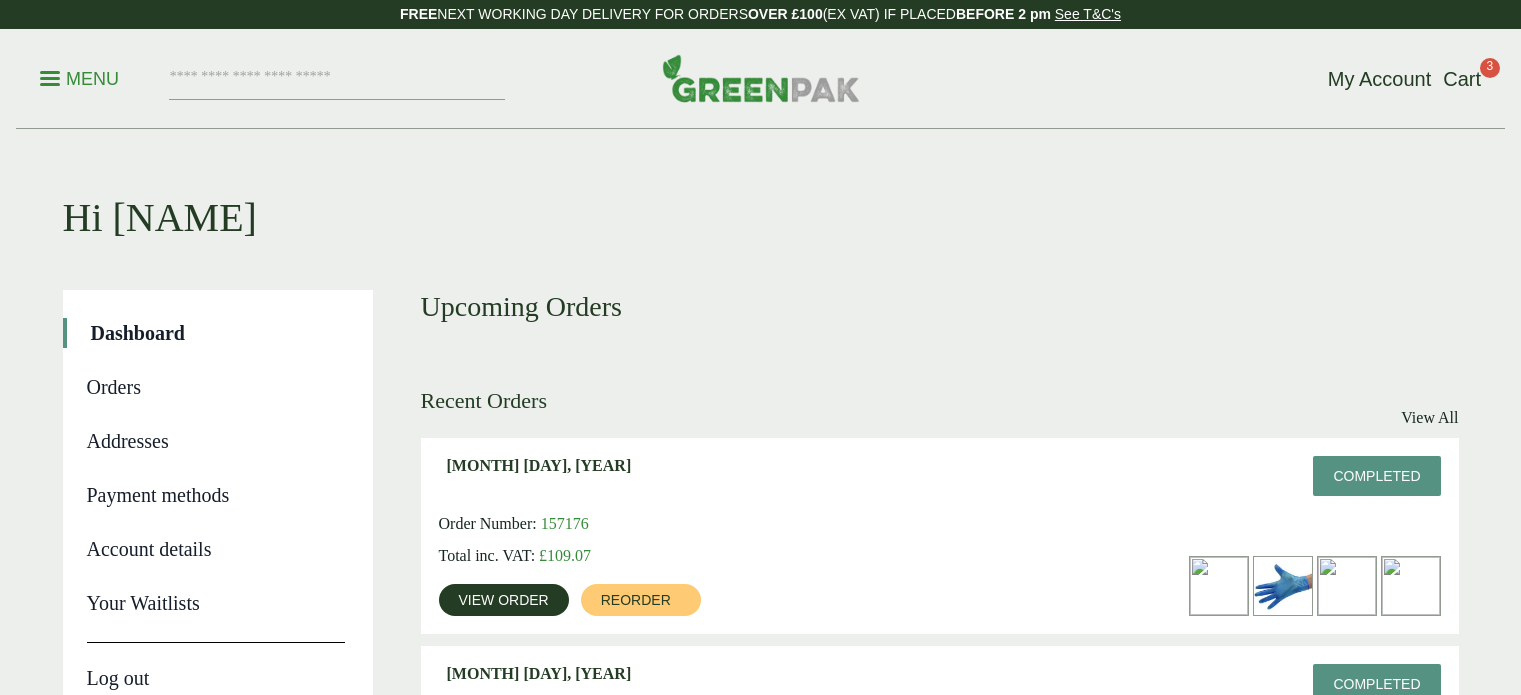 scroll, scrollTop: 0, scrollLeft: 0, axis: both 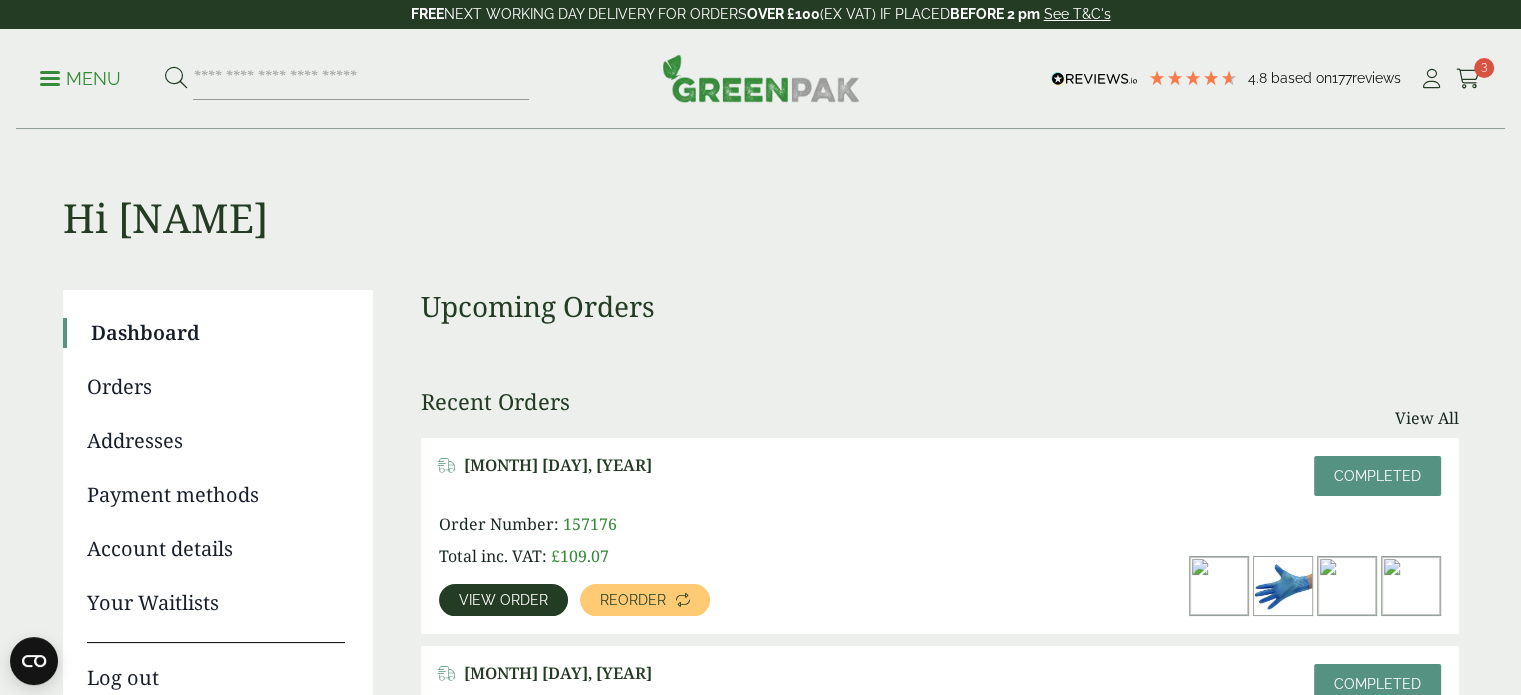 click on "View order" at bounding box center [503, 600] 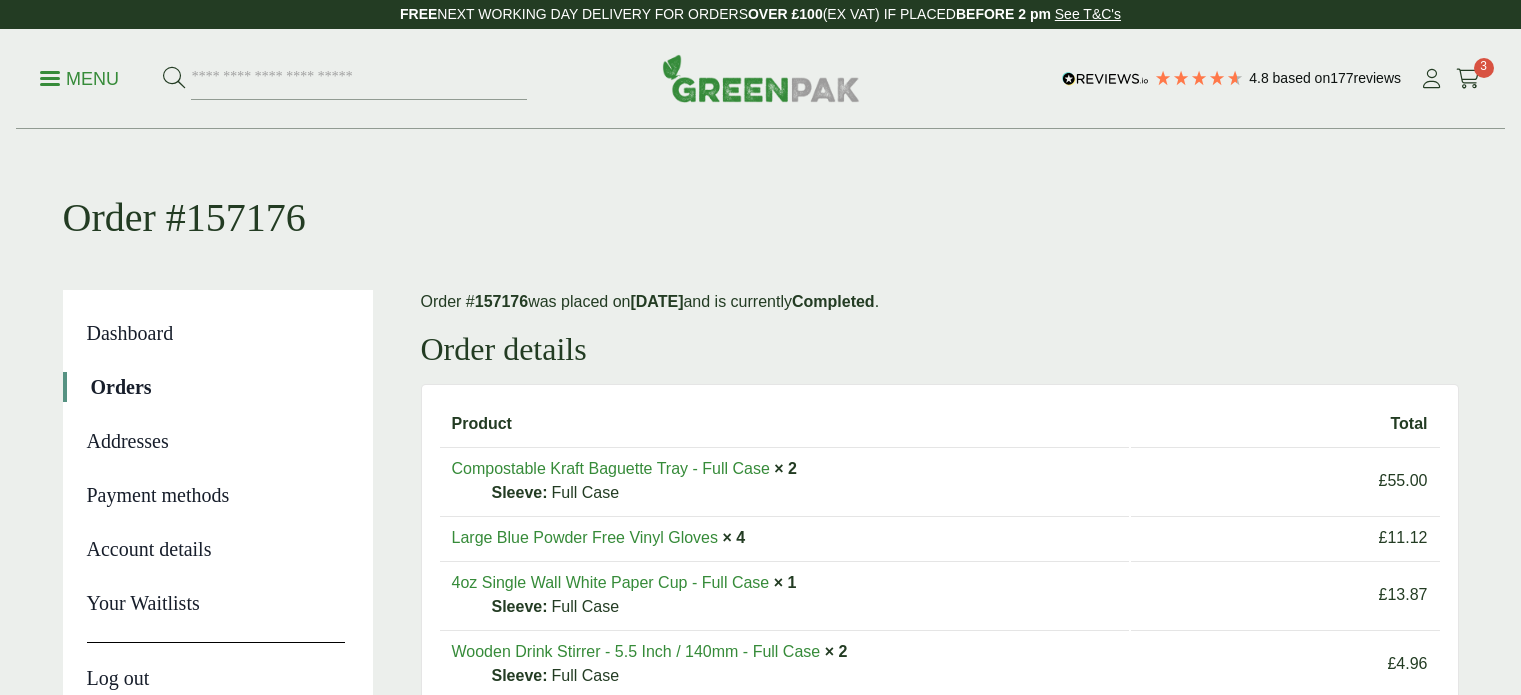scroll, scrollTop: 0, scrollLeft: 0, axis: both 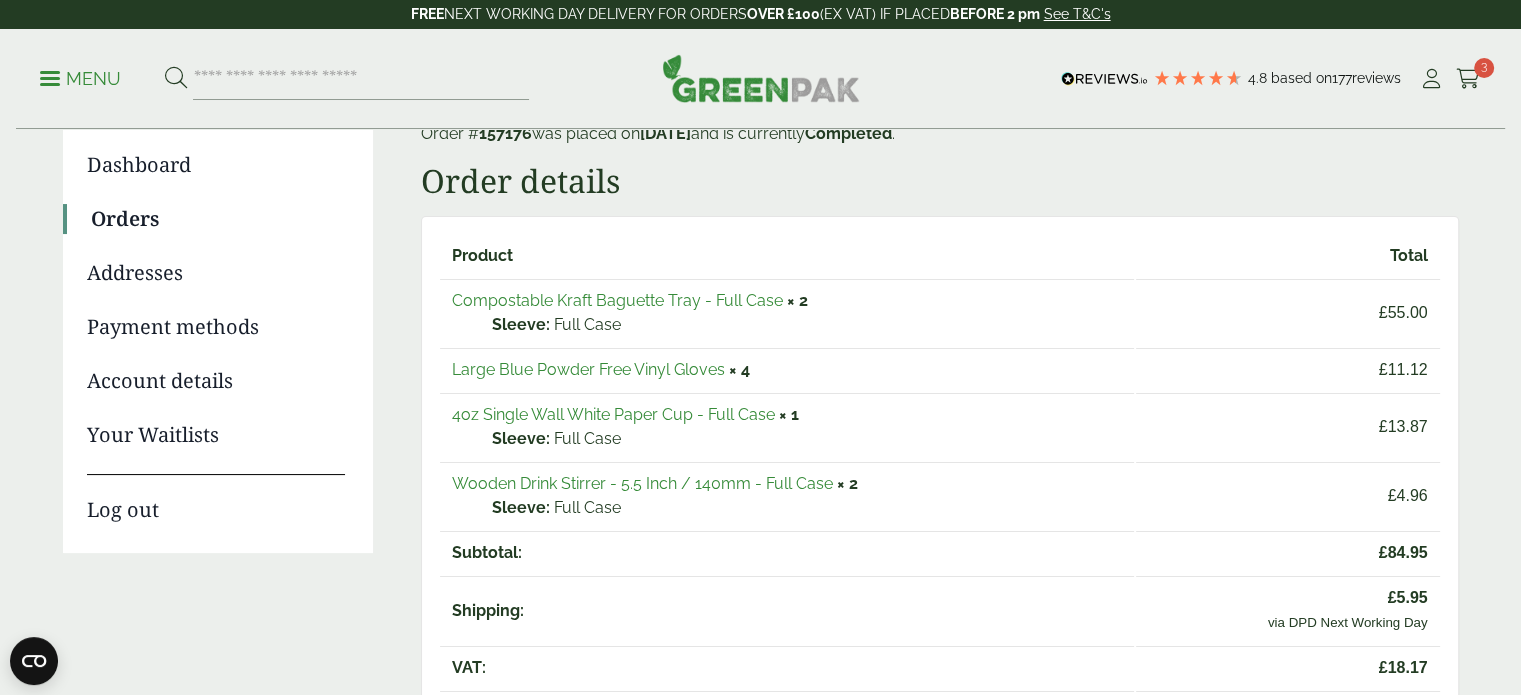 click on "4.8   Based on  177  reviews
FREE  NEXT WORKING DAY DELIVERY -  See T&C's
FREE  NEXT WORKING DAY DELIVERY FOR ORDERS  OVER £100  (EX VAT) IF PLACED  BEFORE 2 pm   See T&C's
Menu" at bounding box center (760, 913) 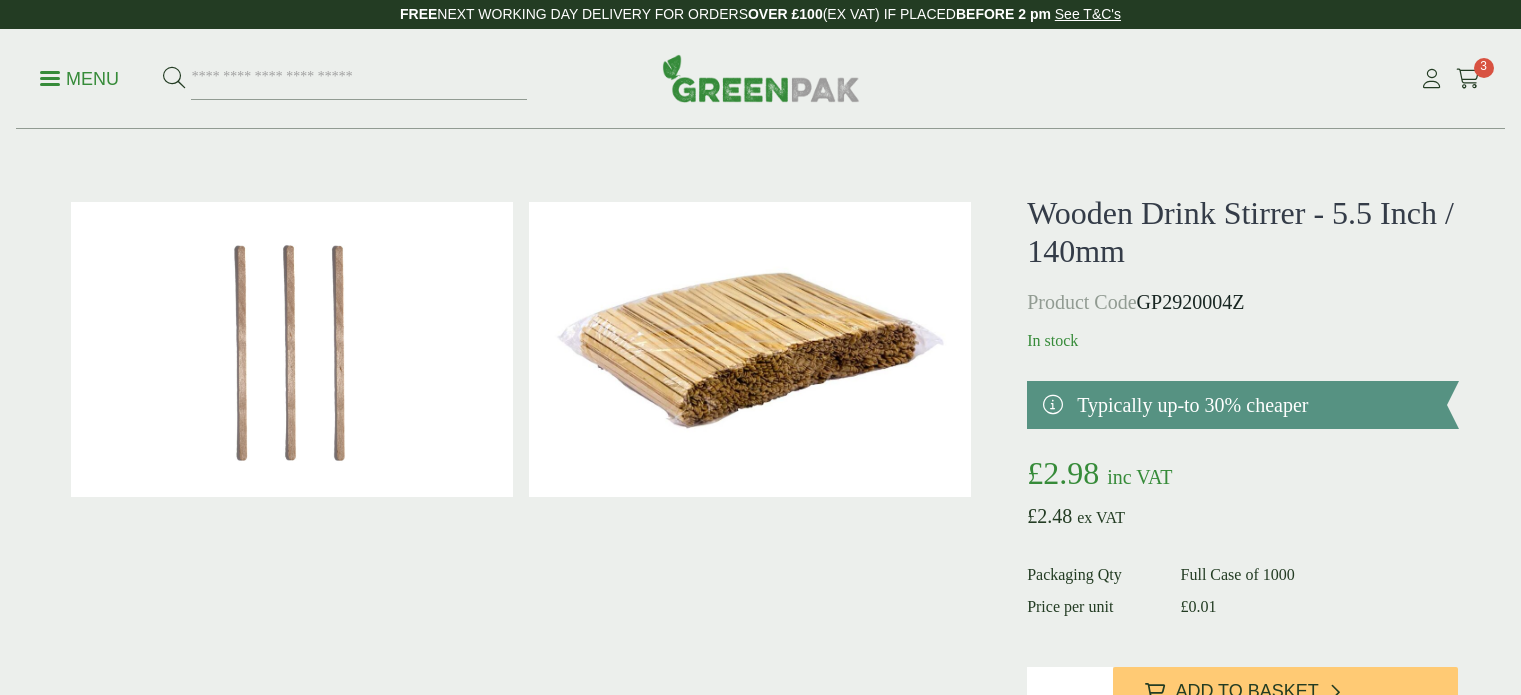 scroll, scrollTop: 0, scrollLeft: 0, axis: both 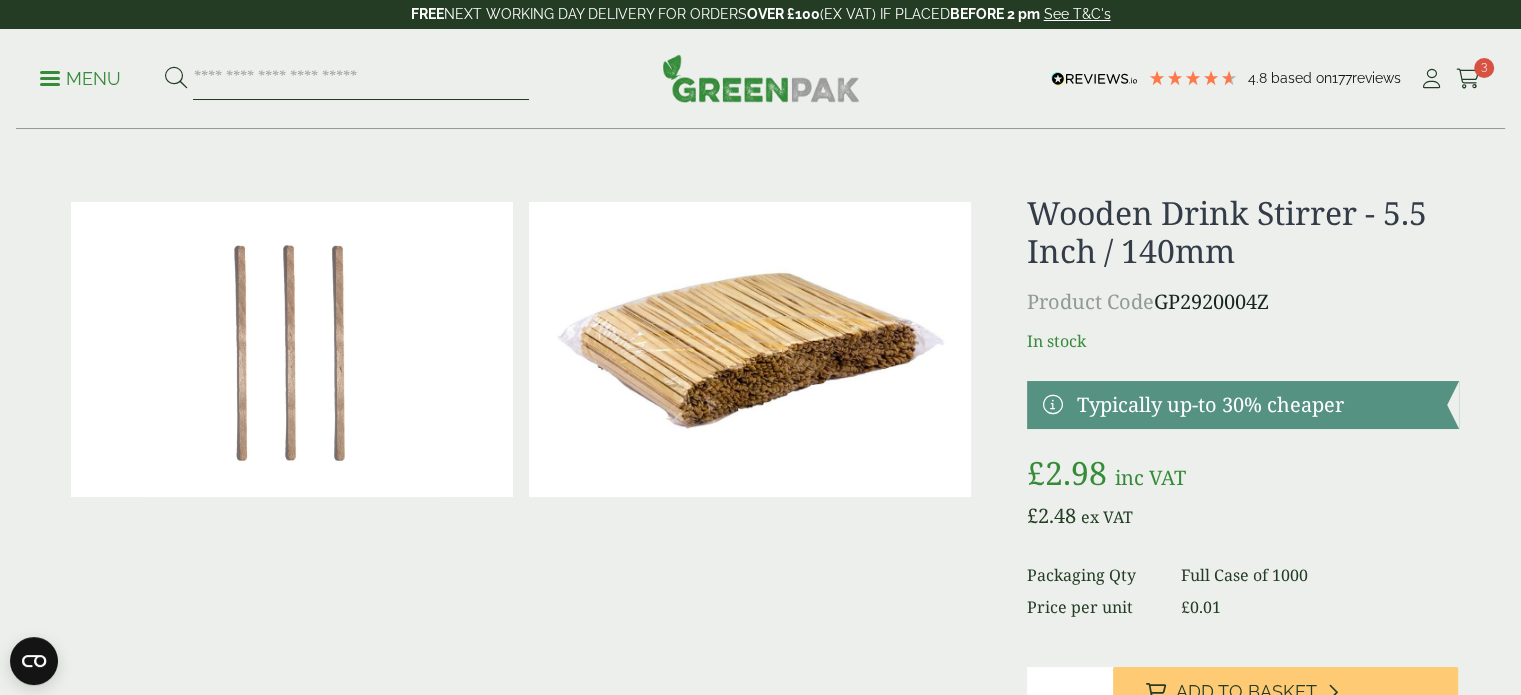click at bounding box center [361, 79] 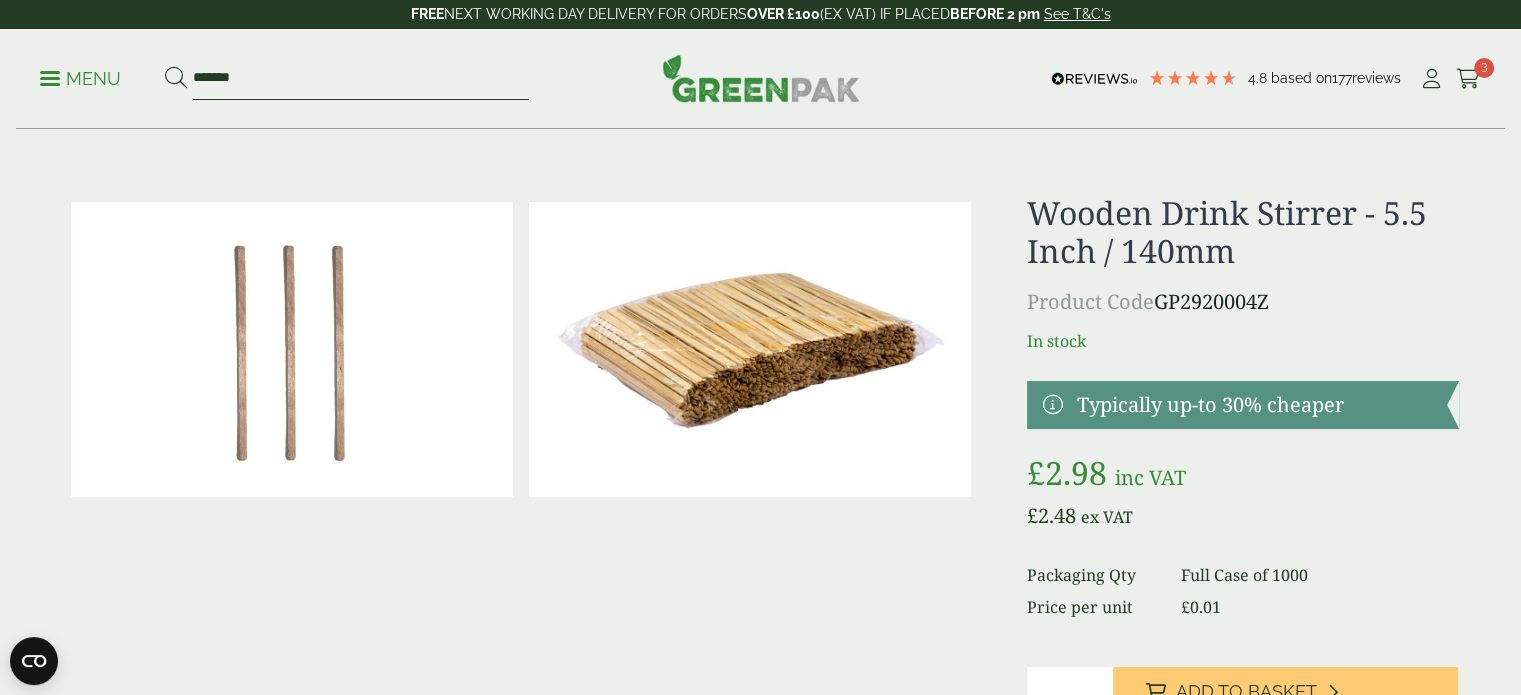 type on "*******" 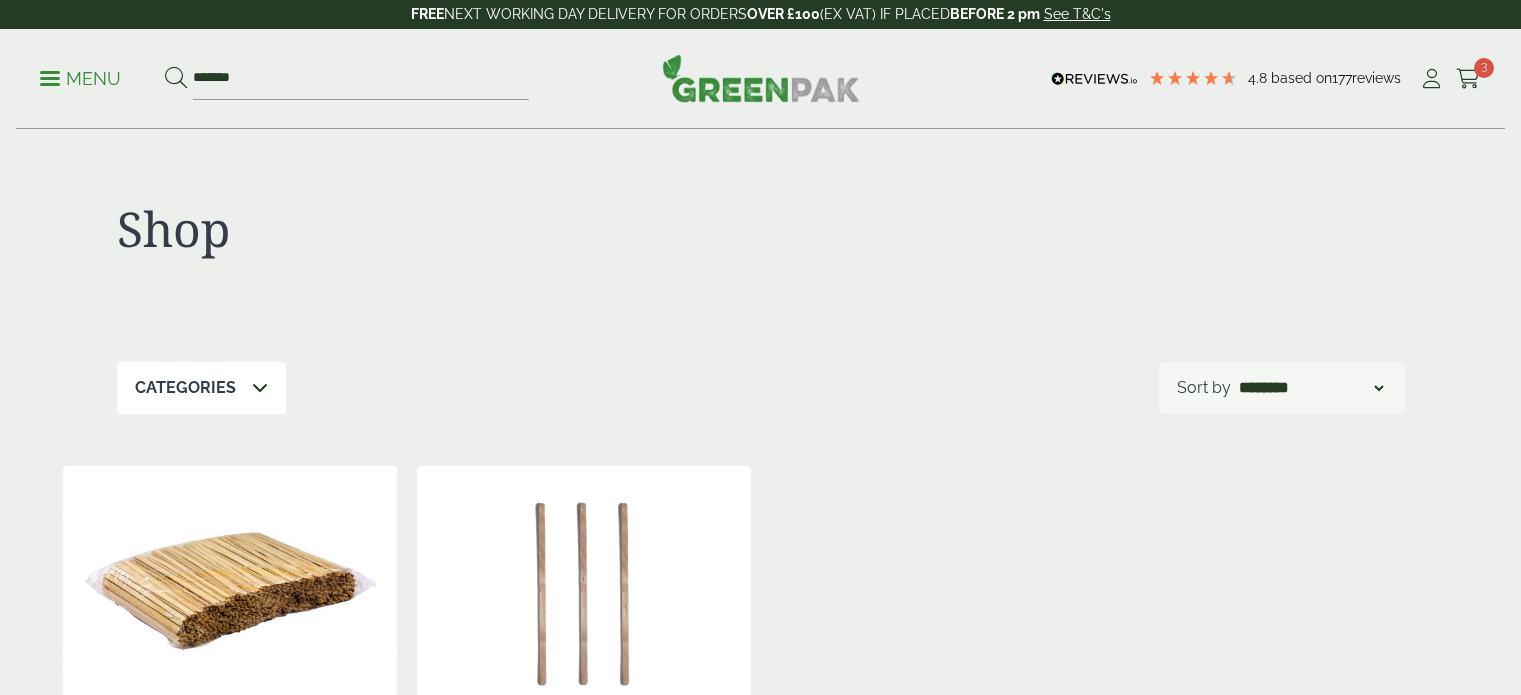 scroll, scrollTop: 0, scrollLeft: 0, axis: both 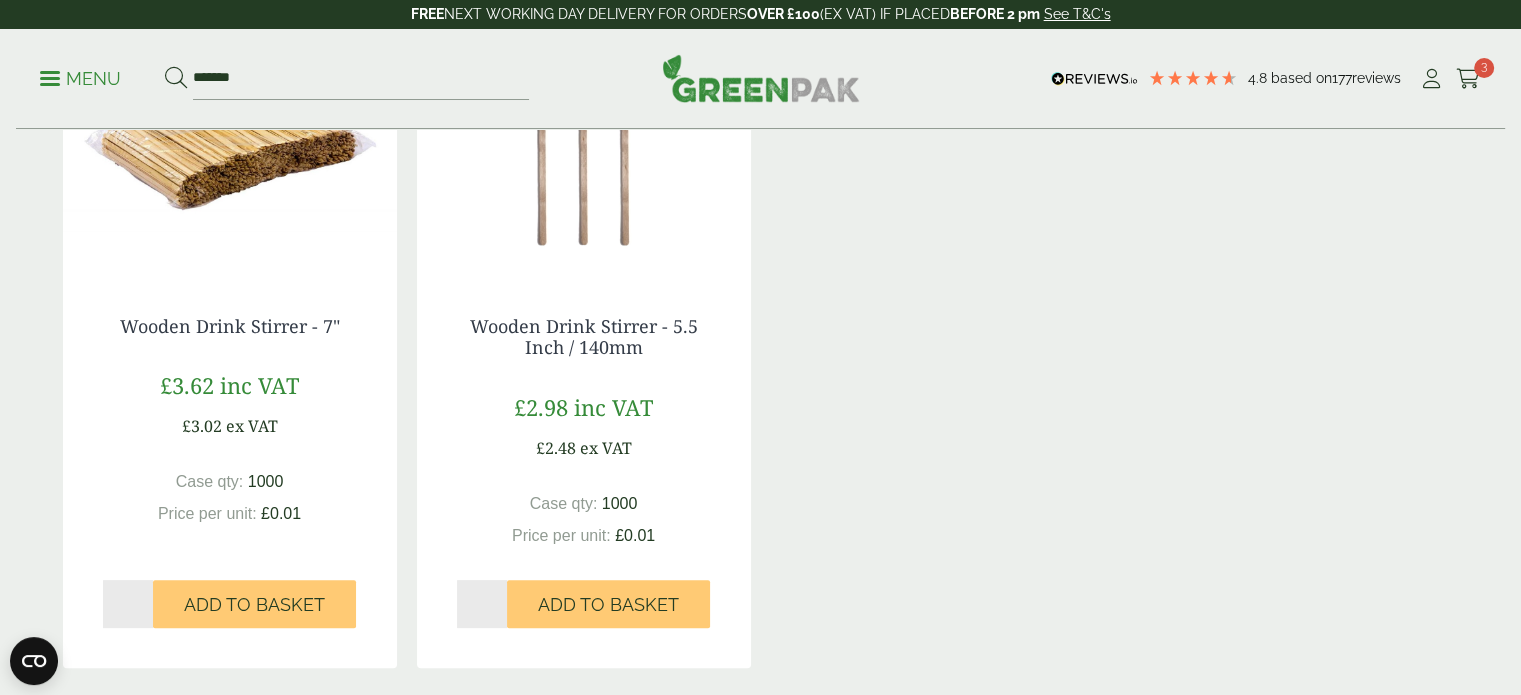 click on "*" at bounding box center (482, 604) 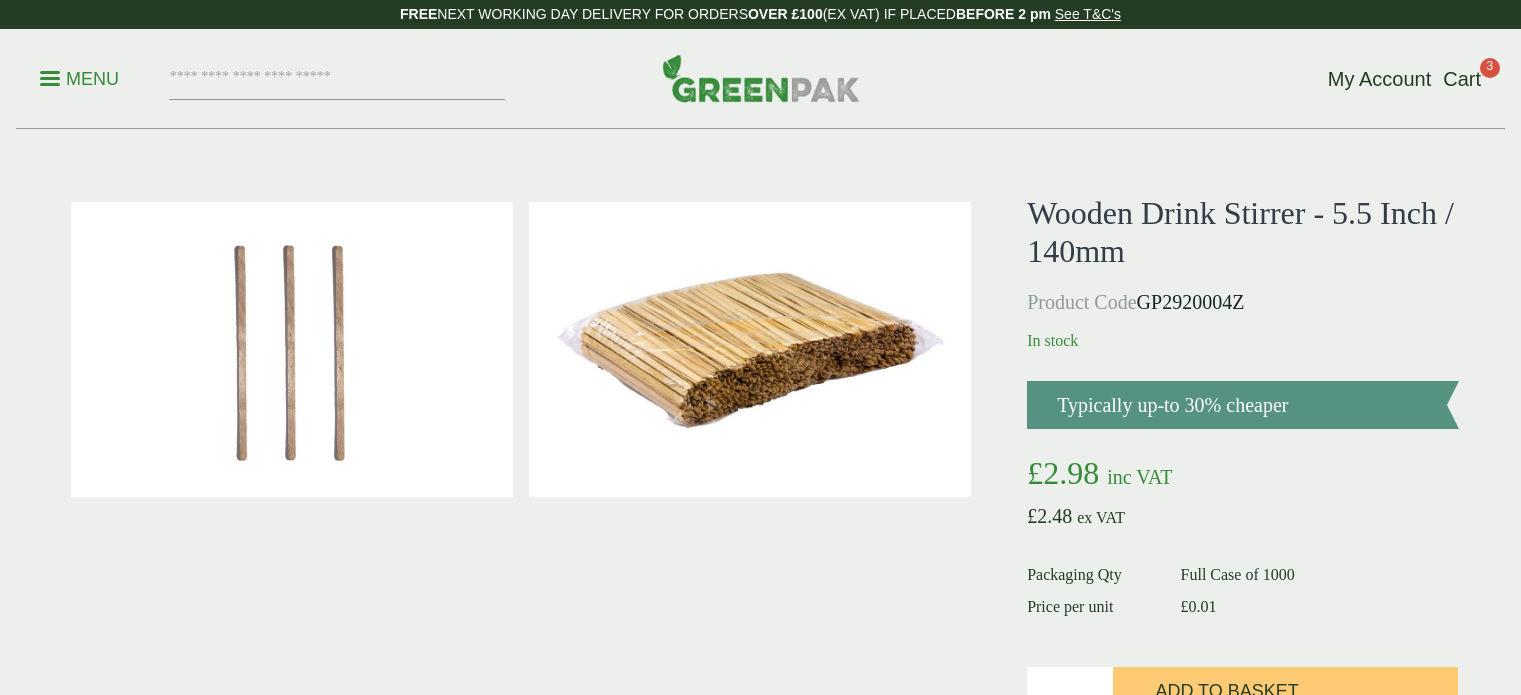 scroll, scrollTop: 0, scrollLeft: 0, axis: both 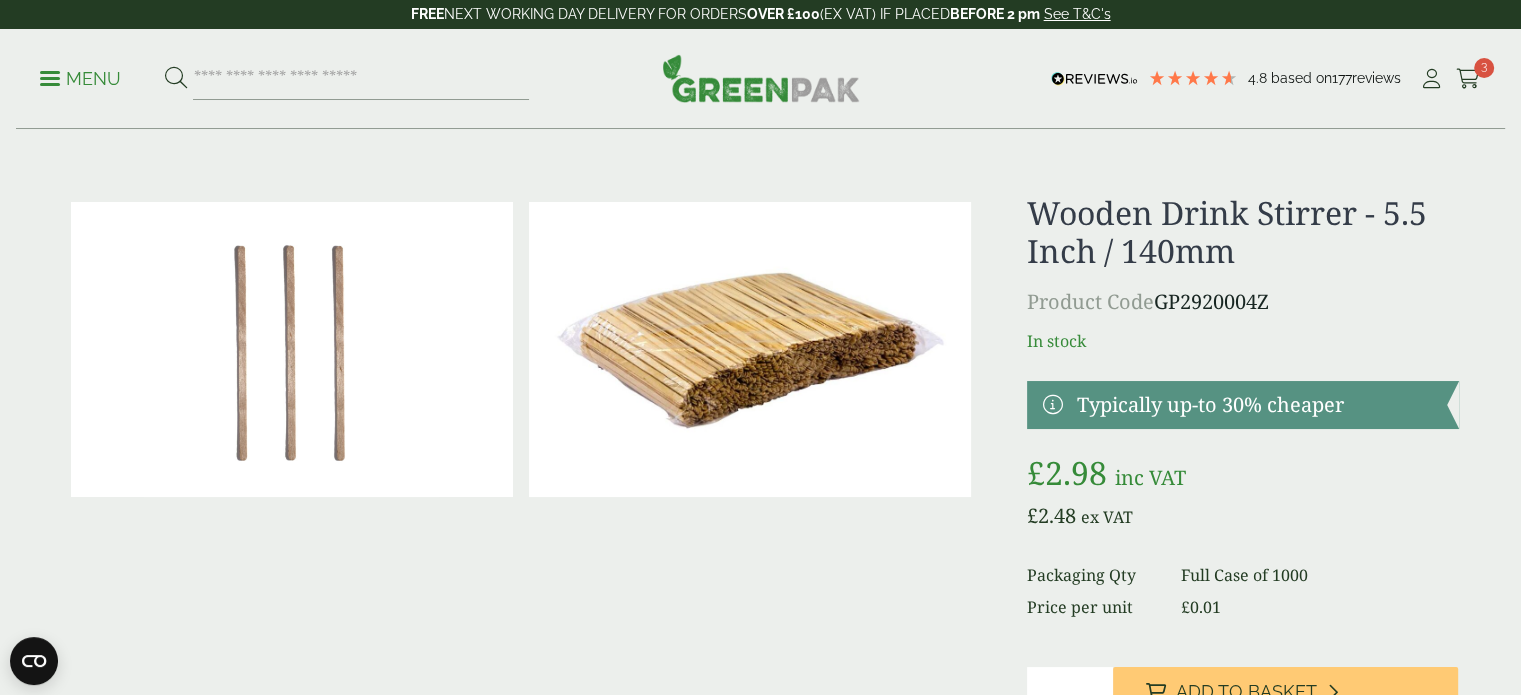 click on "*" at bounding box center [1070, 691] 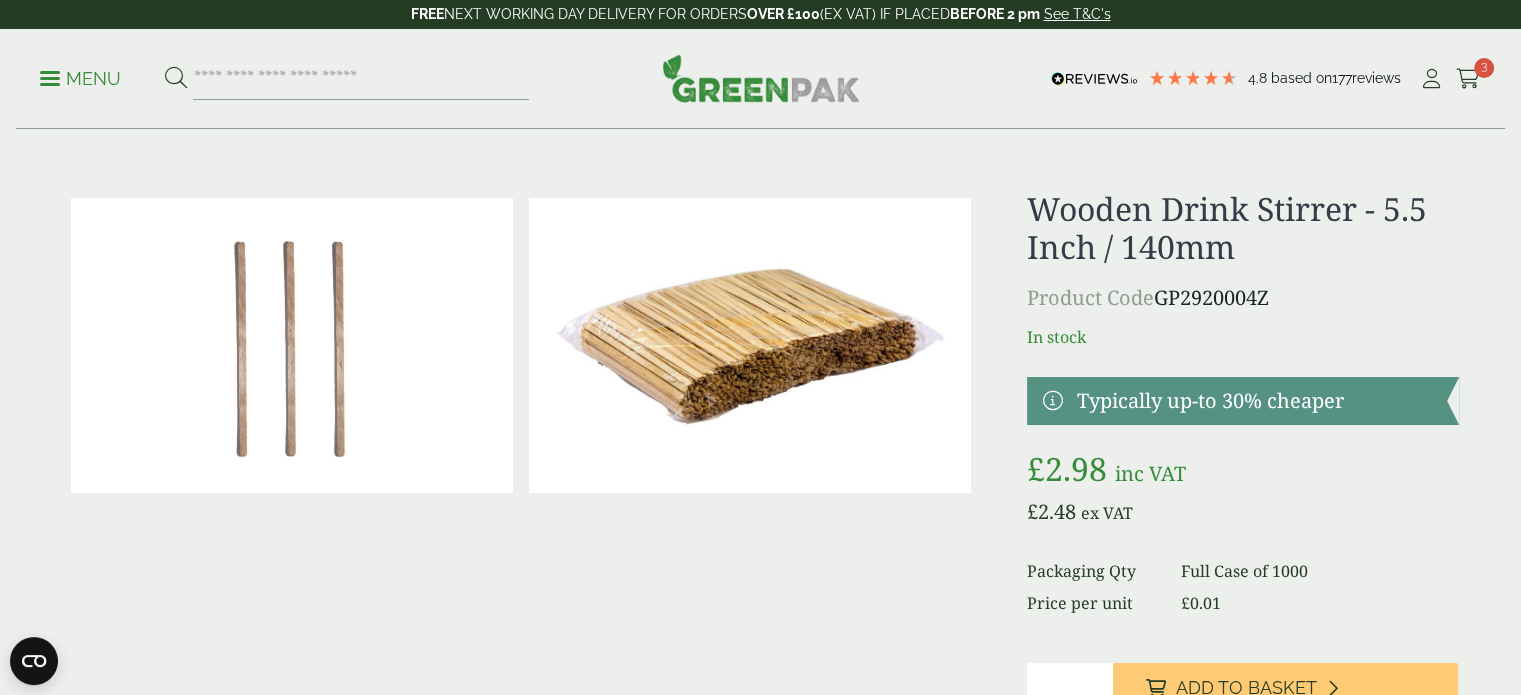 type on "*" 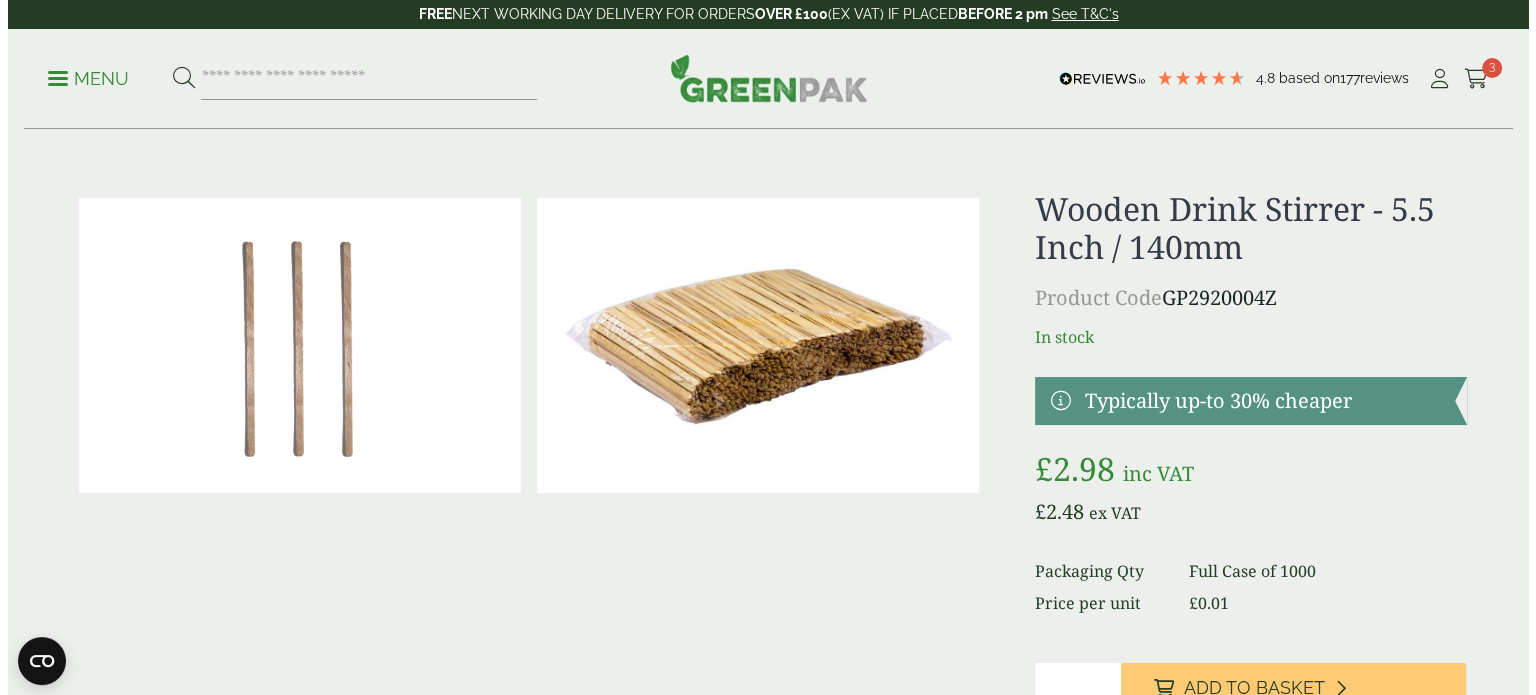 scroll, scrollTop: 20, scrollLeft: 0, axis: vertical 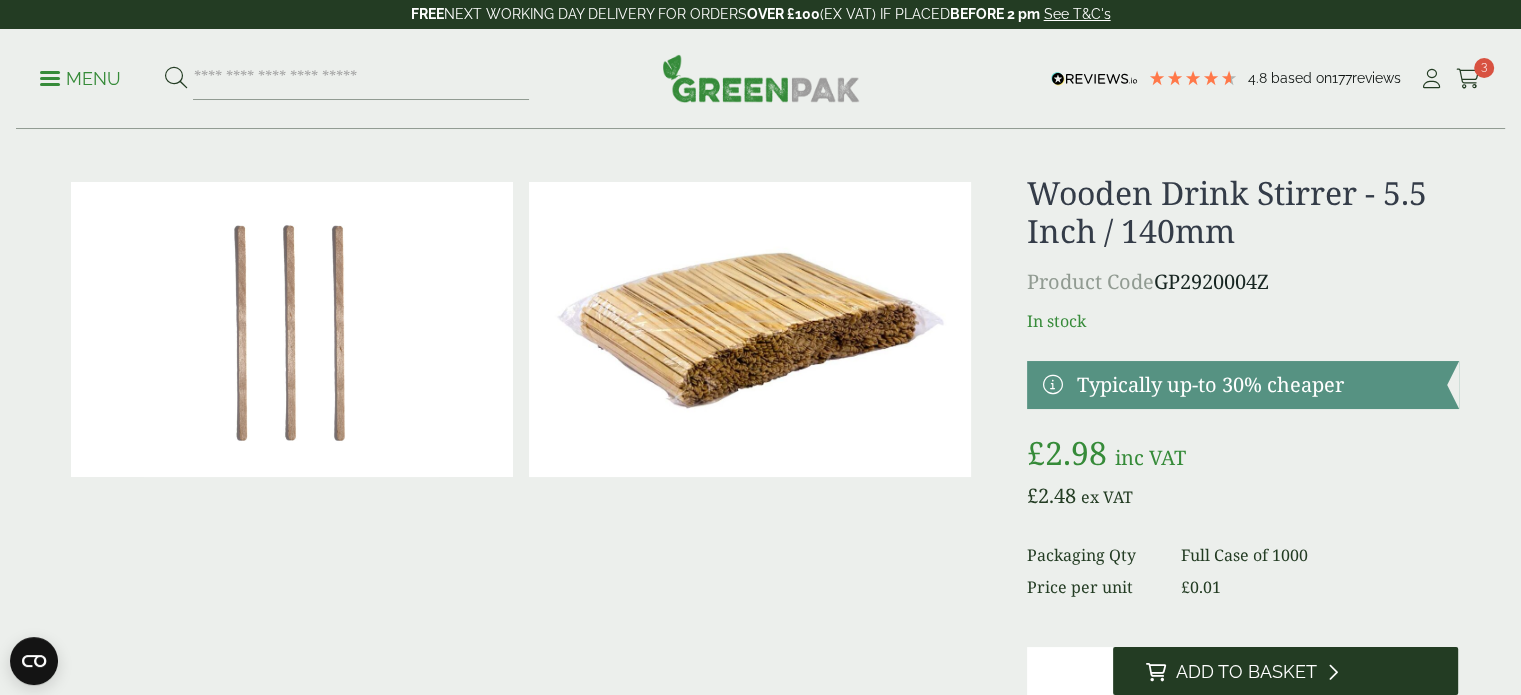 click on "Add to Basket" at bounding box center (1245, 672) 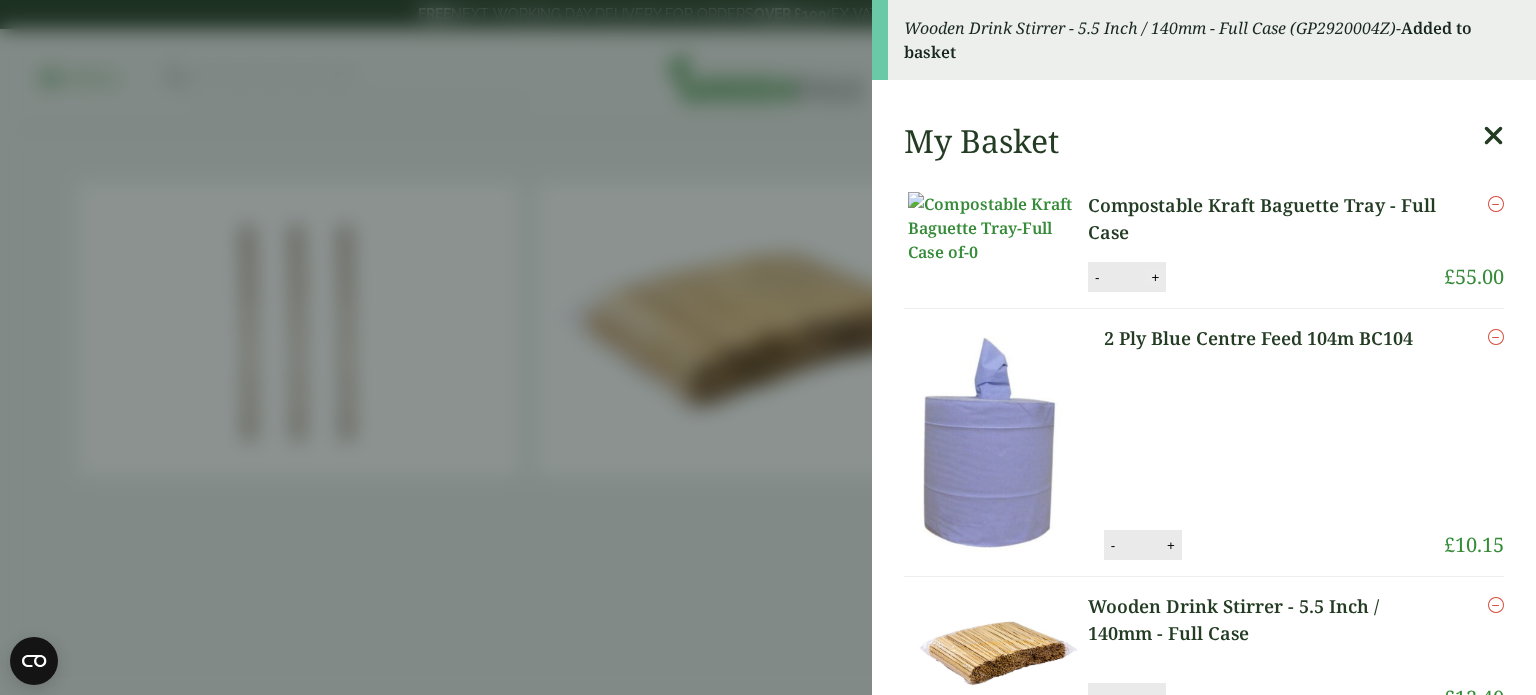 click on "+" at bounding box center [1155, 277] 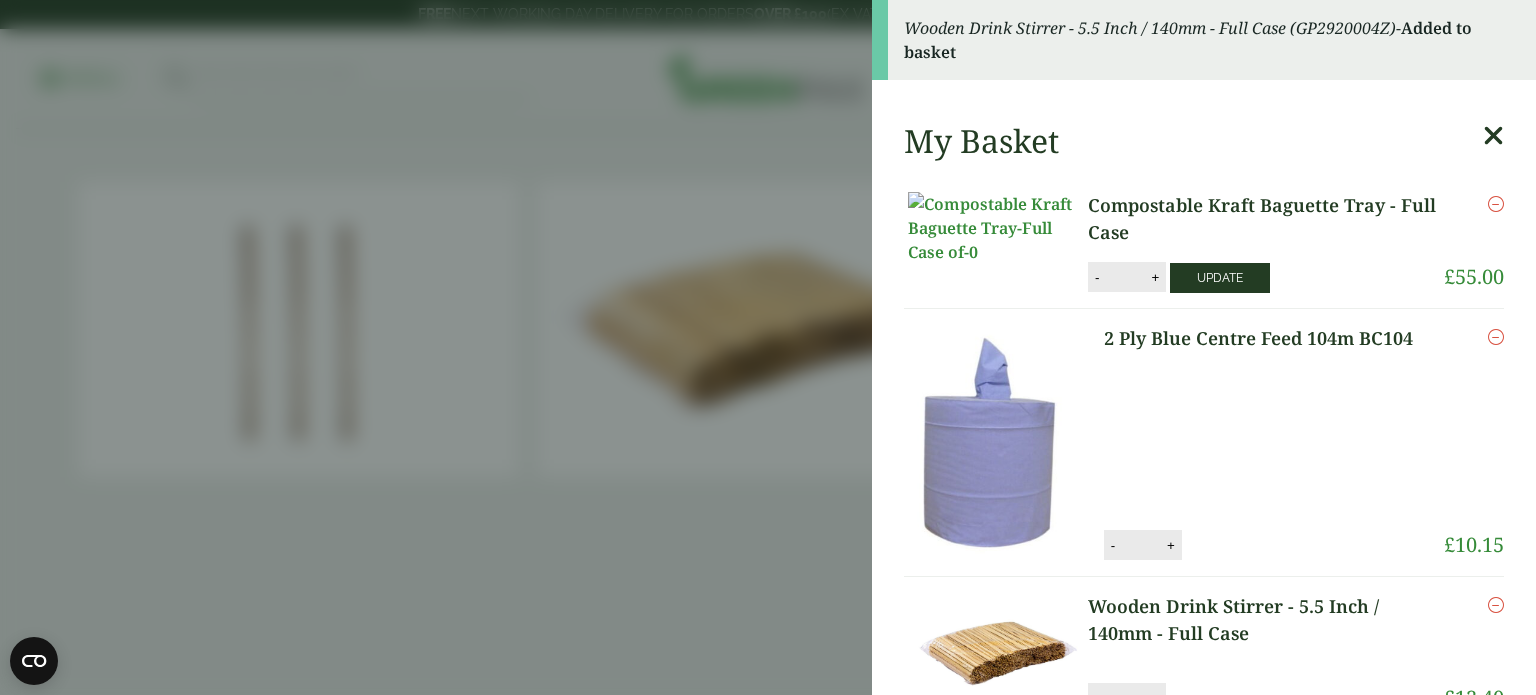 click on "Update" at bounding box center [1220, 278] 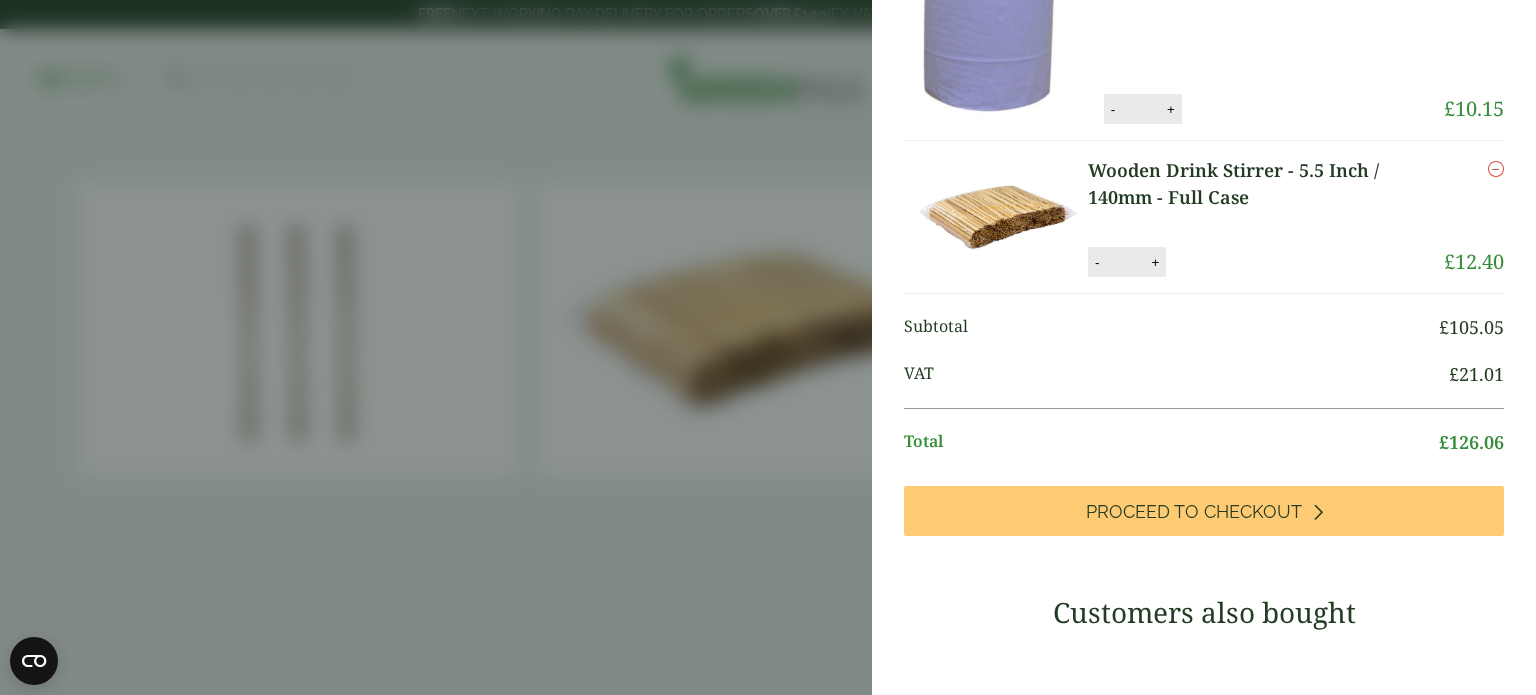 scroll, scrollTop: 537, scrollLeft: 0, axis: vertical 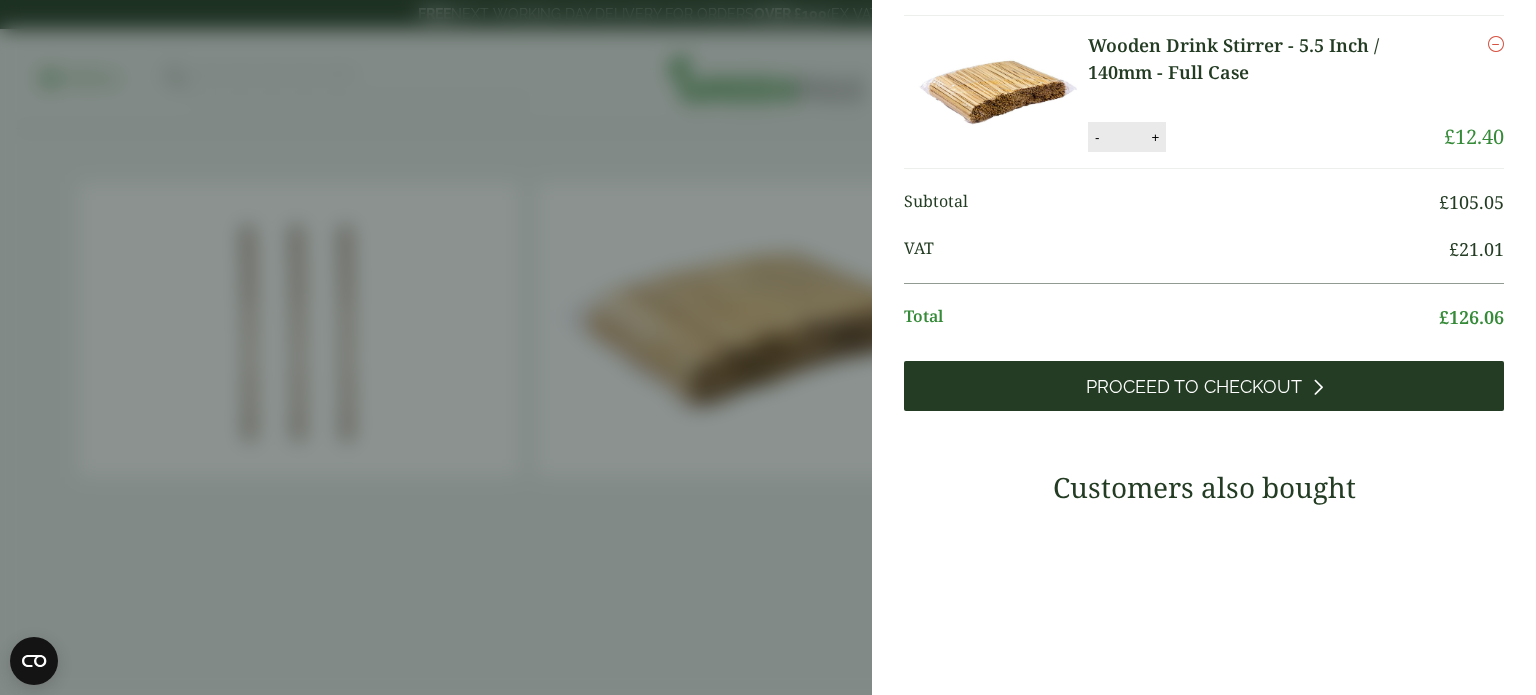 click on "Proceed to Checkout" at bounding box center (1194, 387) 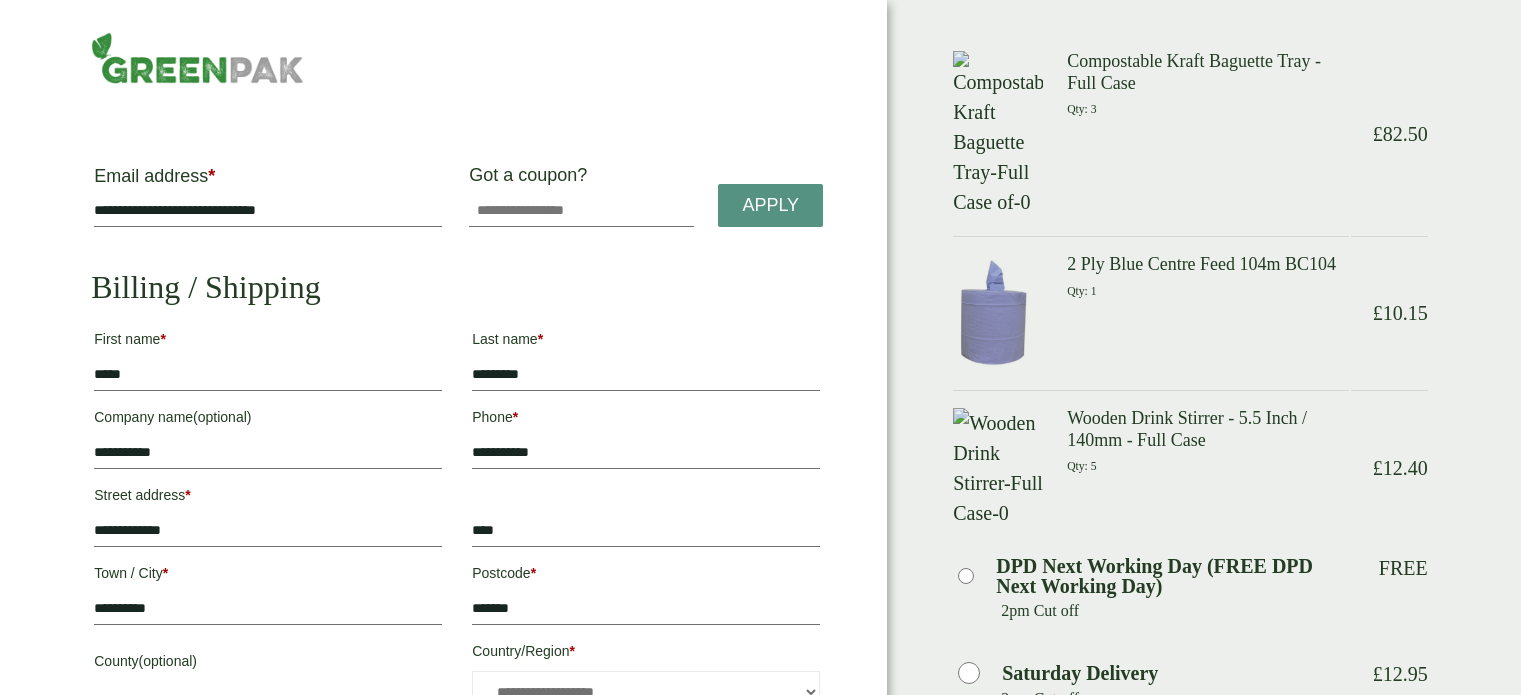 scroll, scrollTop: 0, scrollLeft: 0, axis: both 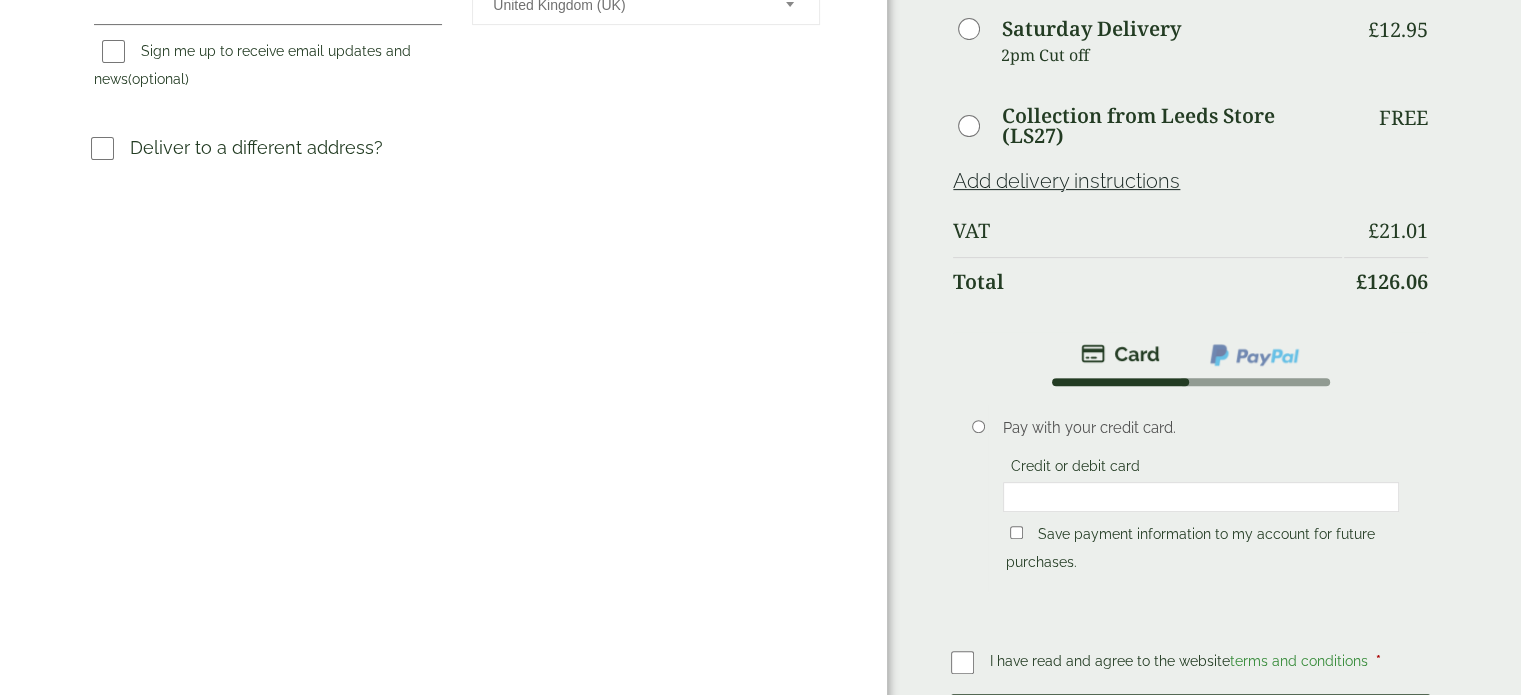 click on "Place order" at bounding box center [1190, 726] 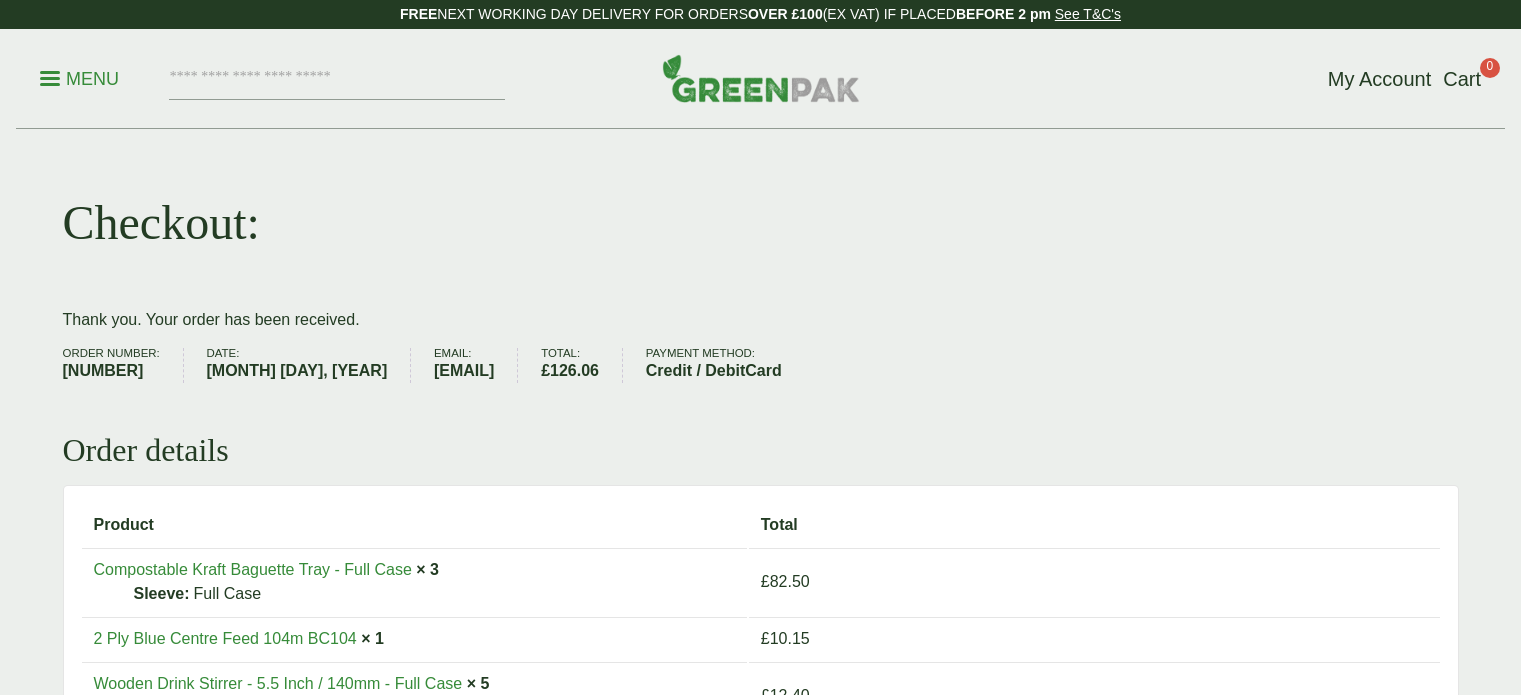 scroll, scrollTop: 0, scrollLeft: 0, axis: both 